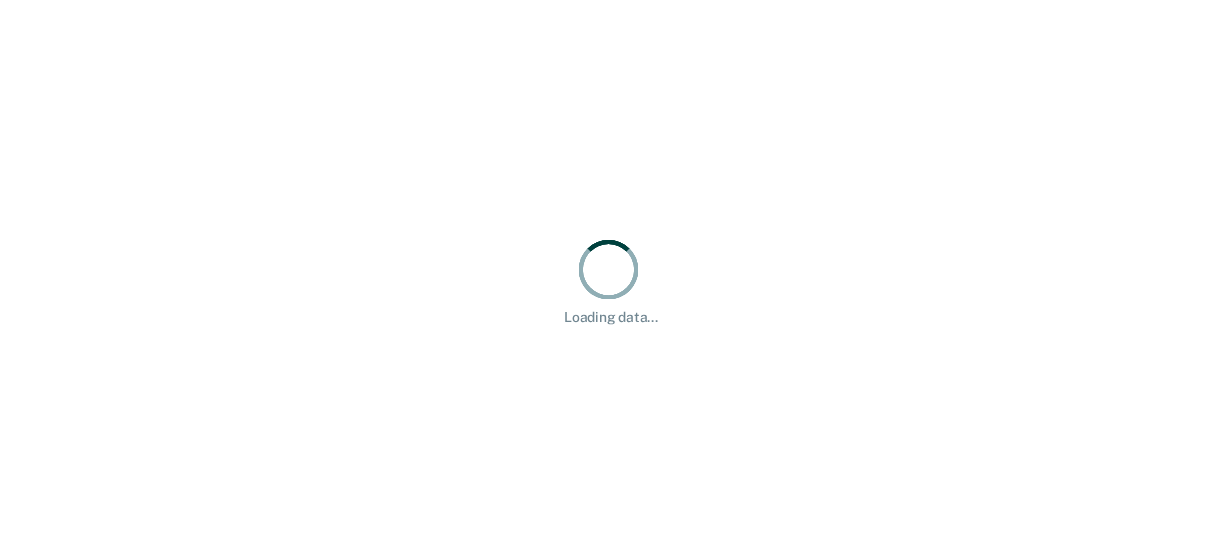 scroll, scrollTop: 0, scrollLeft: 0, axis: both 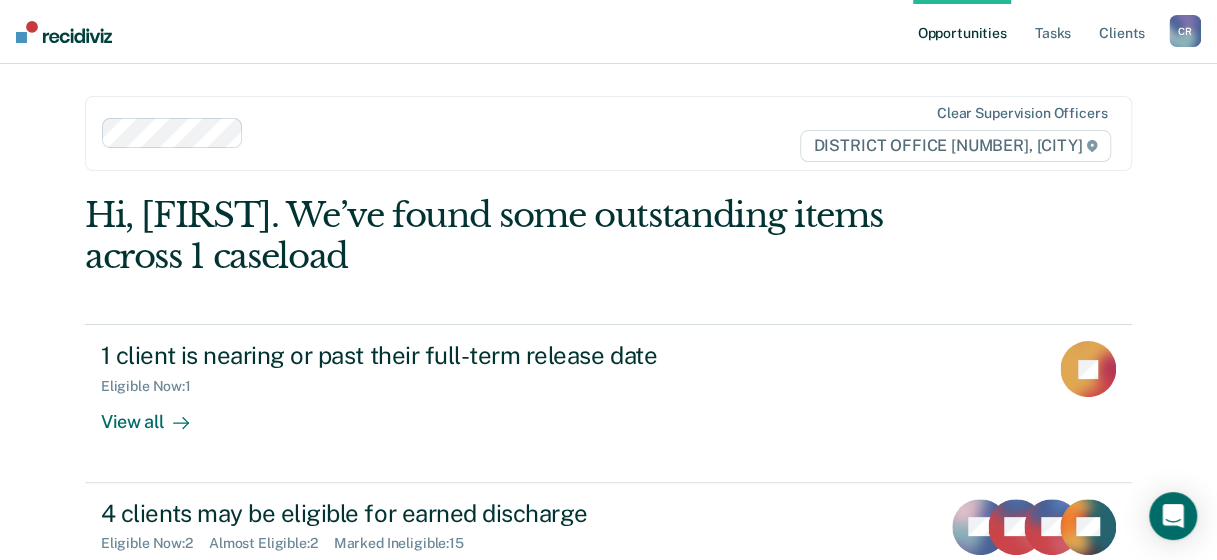 click on "Hi, [FIRST]. We’ve found some outstanding items across 1 caseload" at bounding box center [504, 236] 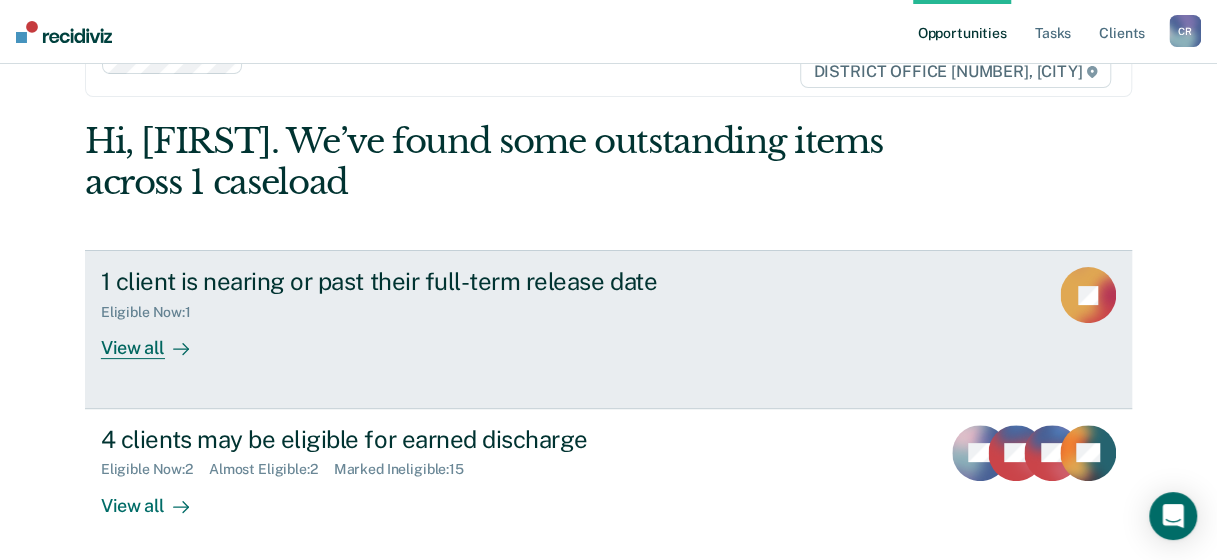scroll, scrollTop: 100, scrollLeft: 0, axis: vertical 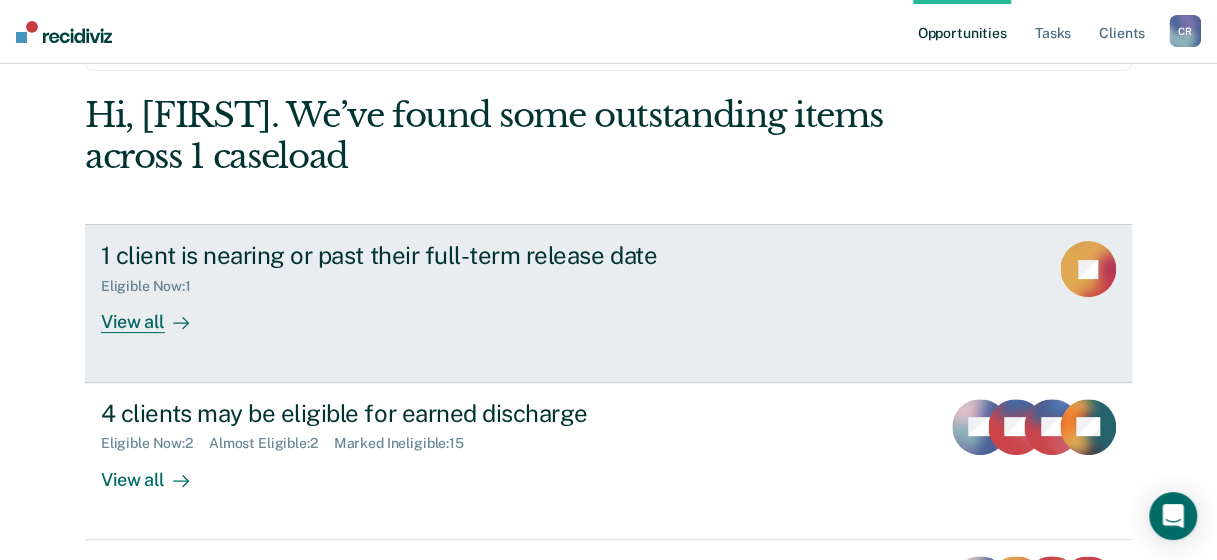 click on "View all" at bounding box center [157, 314] 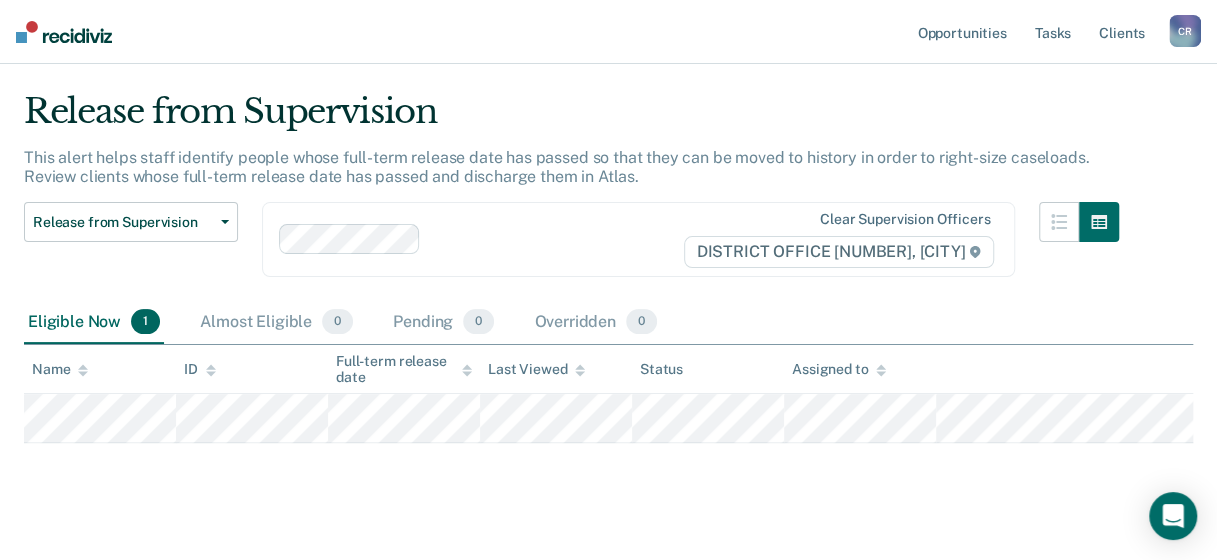 scroll, scrollTop: 73, scrollLeft: 0, axis: vertical 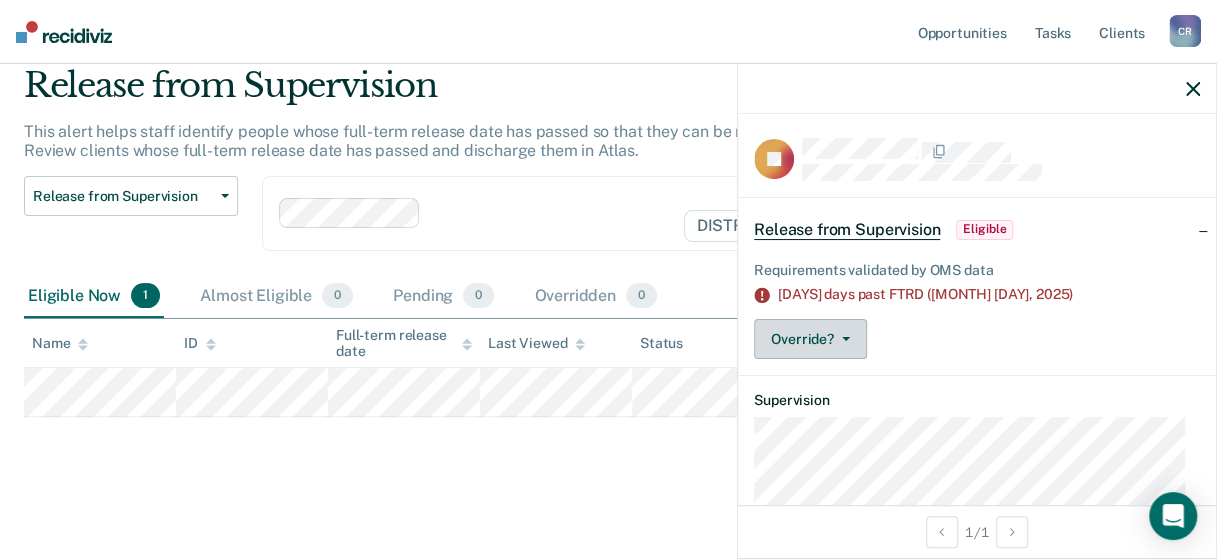 click at bounding box center [846, 339] 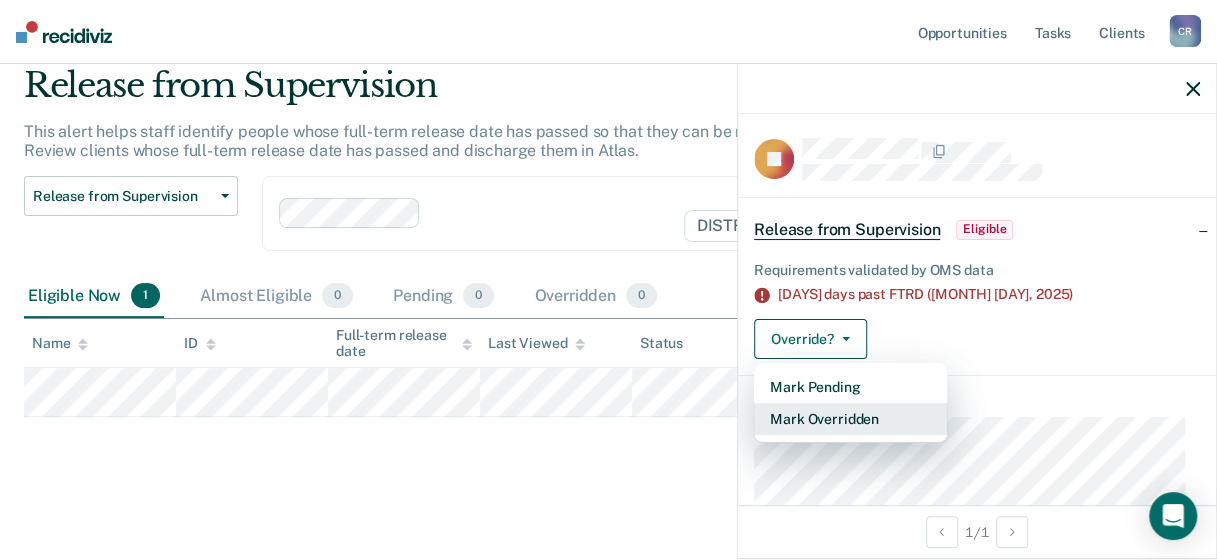 click on "Mark Overridden" at bounding box center (850, 419) 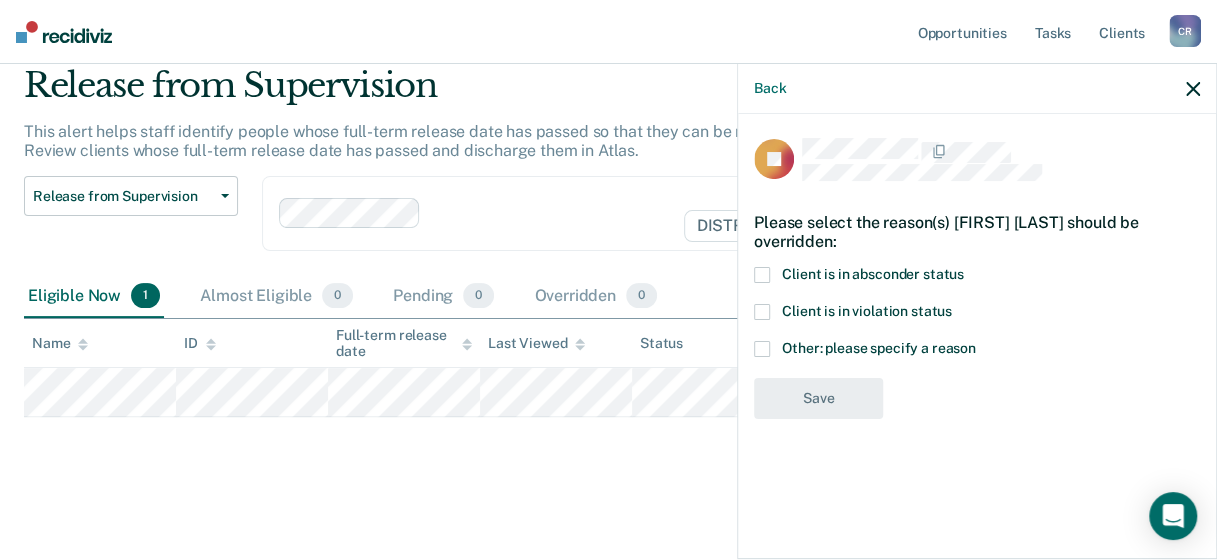 click at bounding box center [762, 349] 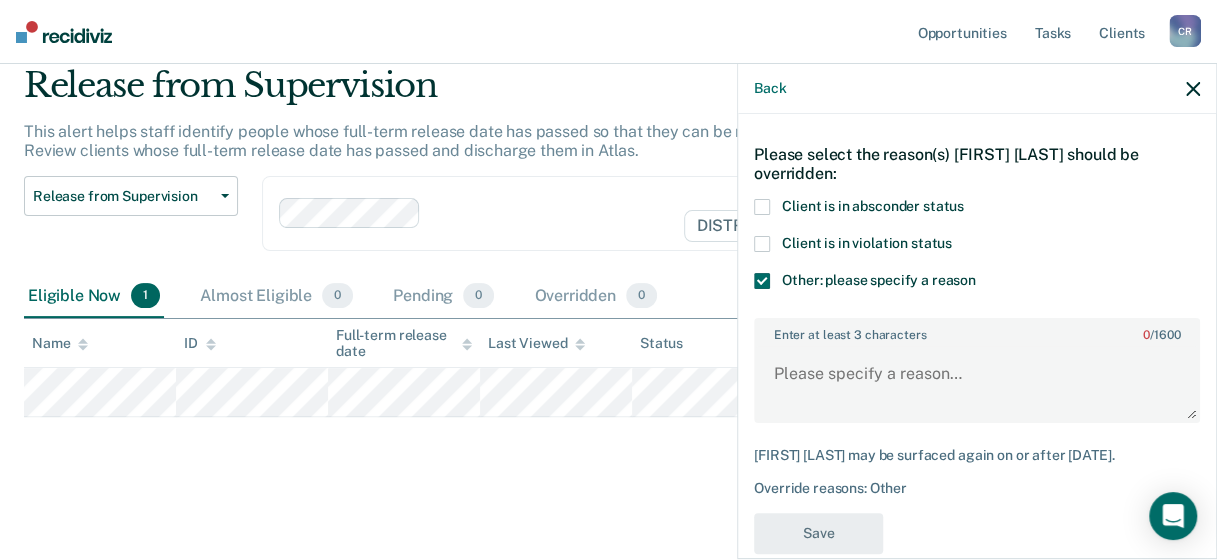 scroll, scrollTop: 99, scrollLeft: 0, axis: vertical 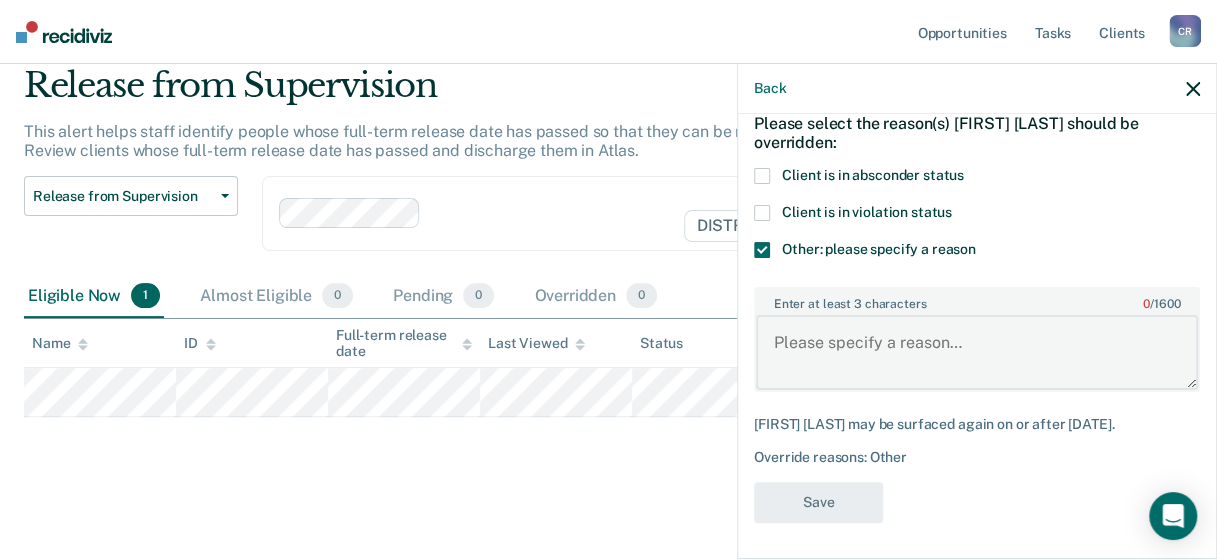 click on "Enter at least 3 characters 0  /  1600" at bounding box center [977, 352] 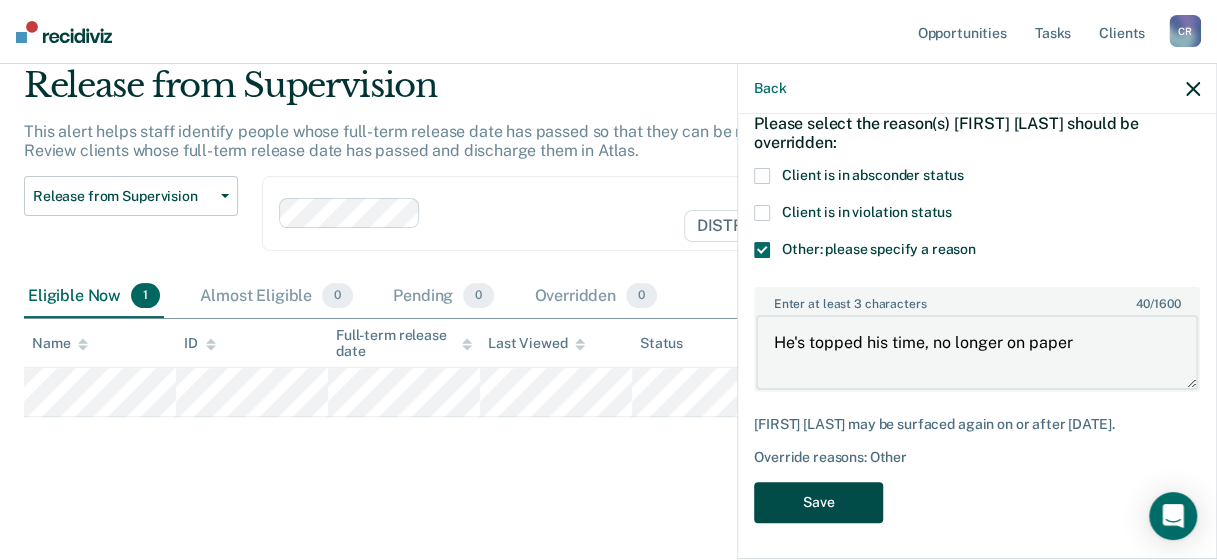 type on "He's topped his time, no longer on paper" 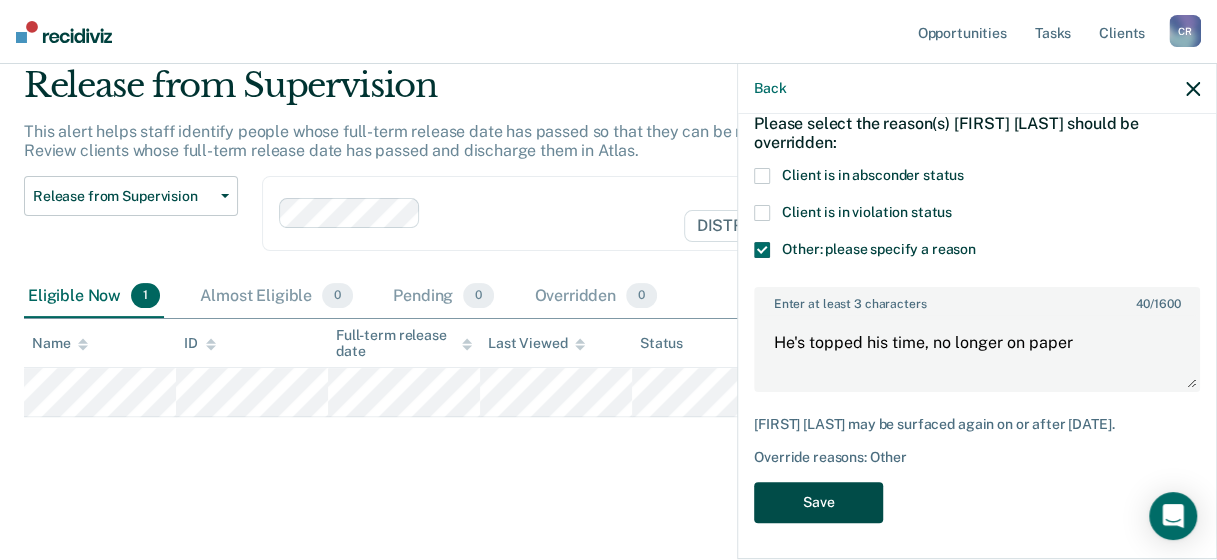 click on "Save" at bounding box center (818, 502) 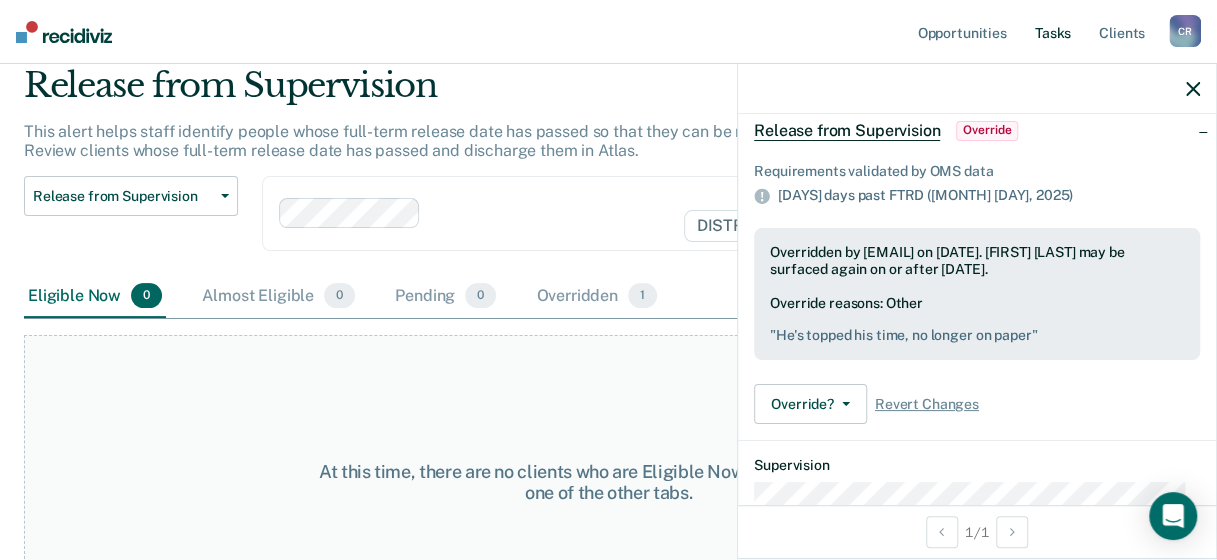 click on "Tasks" at bounding box center [1053, 32] 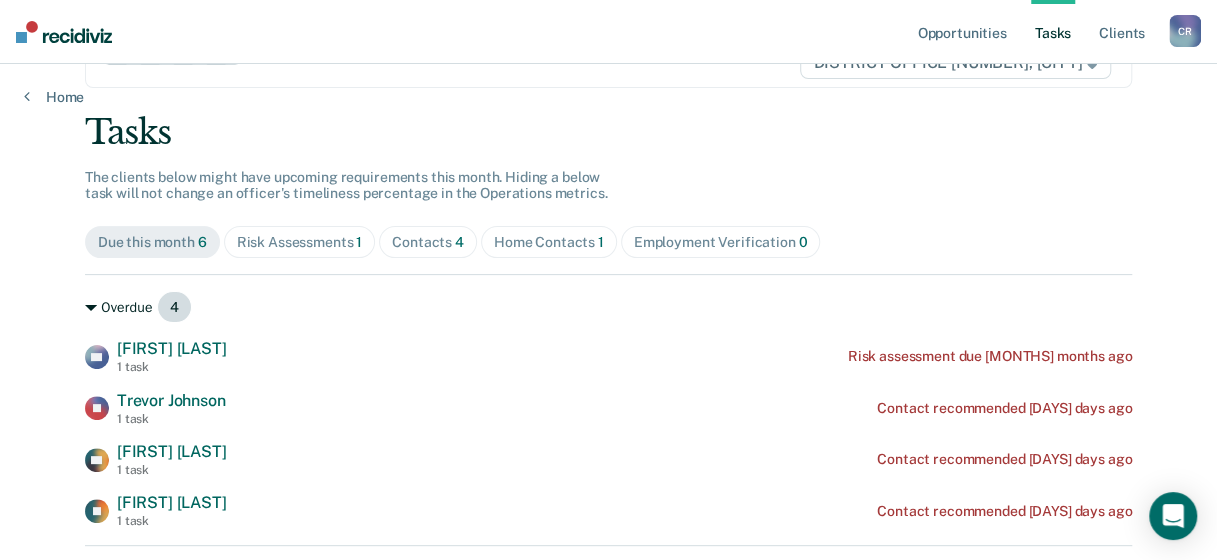 scroll, scrollTop: 200, scrollLeft: 0, axis: vertical 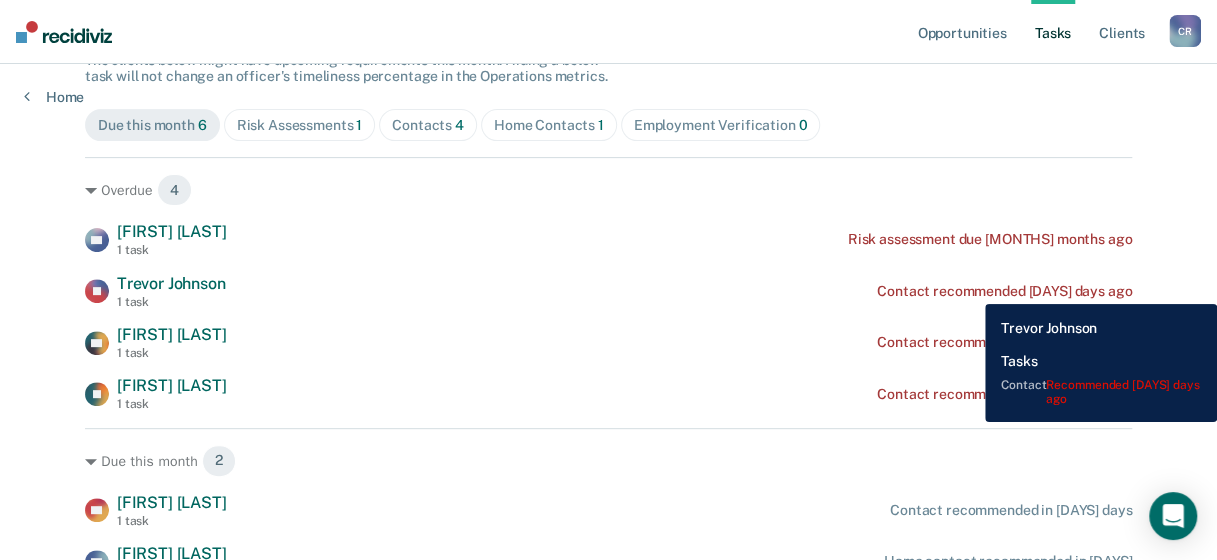 click on "Contact recommended [DAYS] days ago" at bounding box center (990, 239) 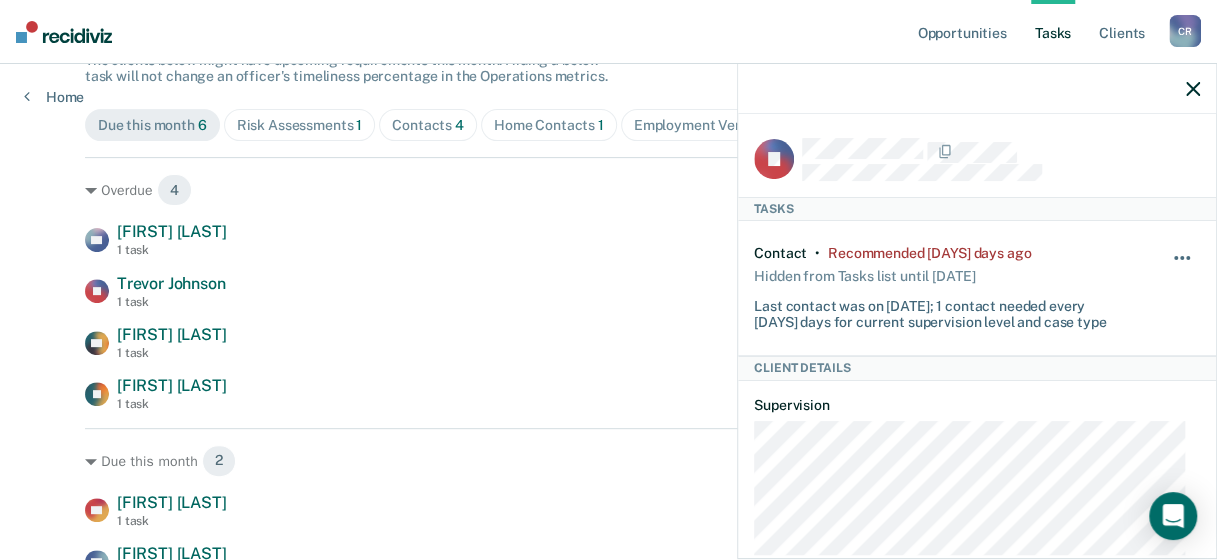 click at bounding box center (1182, 258) 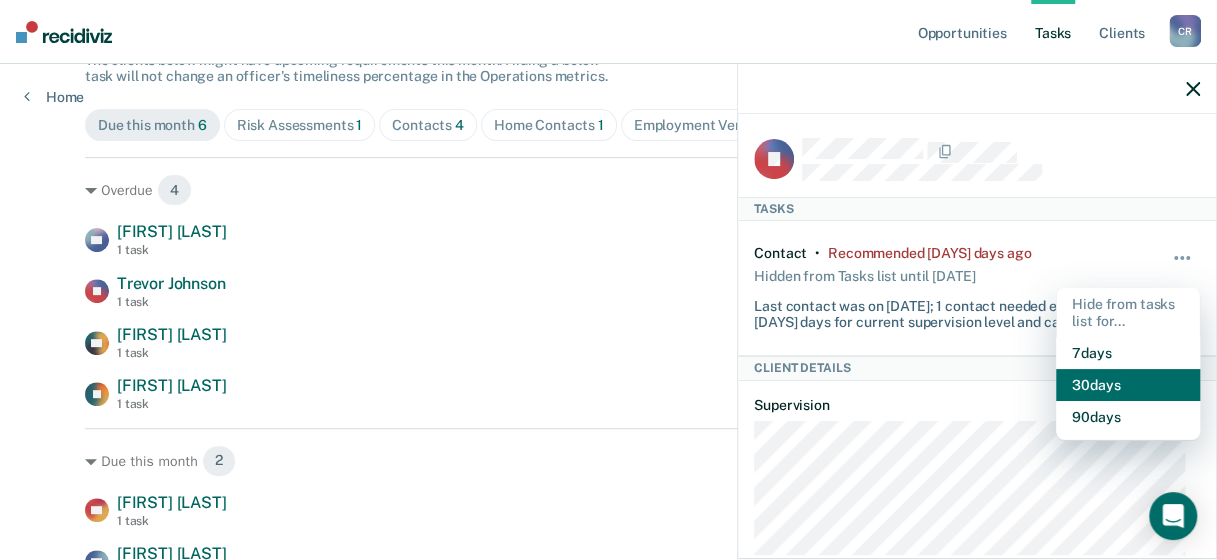 click on "30  days" at bounding box center (1128, 385) 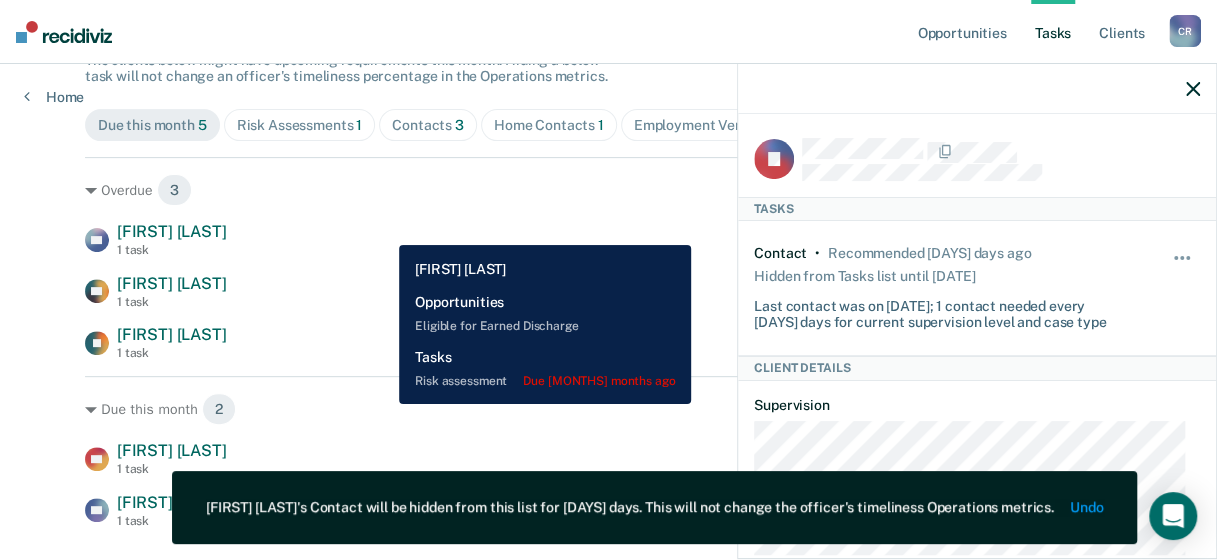 click on "AR [FIRST] [LAST] 1 task Risk assessment due [MONTHS] months ago" at bounding box center [608, 239] 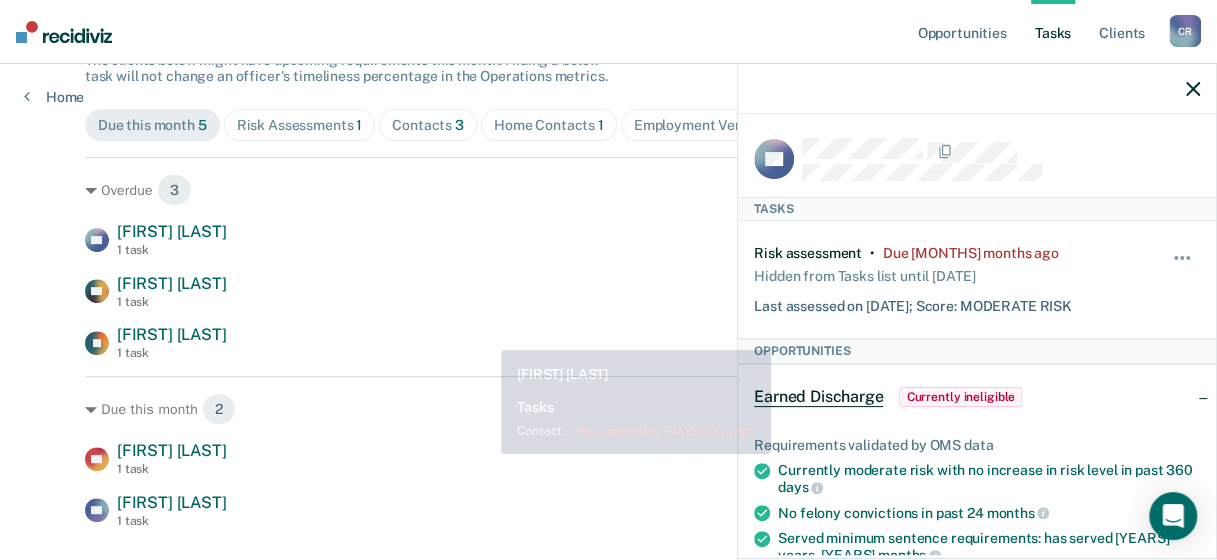 click on "CS [LAST] [FIRST] 1 task Contact recommended [DAYS] days ago" at bounding box center [608, 239] 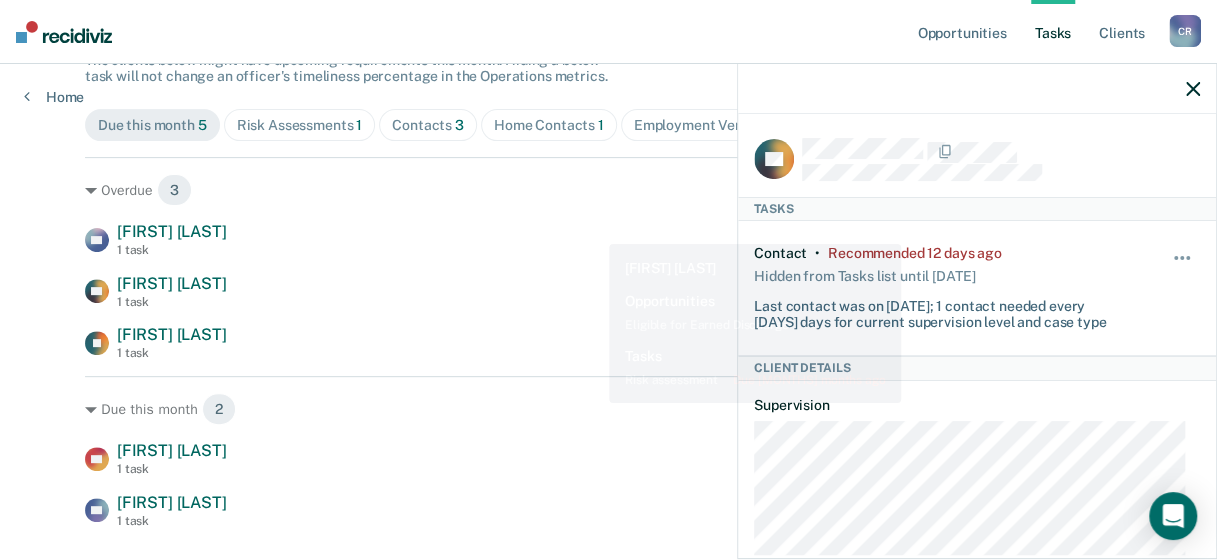 drag, startPoint x: 1159, startPoint y: 252, endPoint x: 603, endPoint y: 227, distance: 556.56177 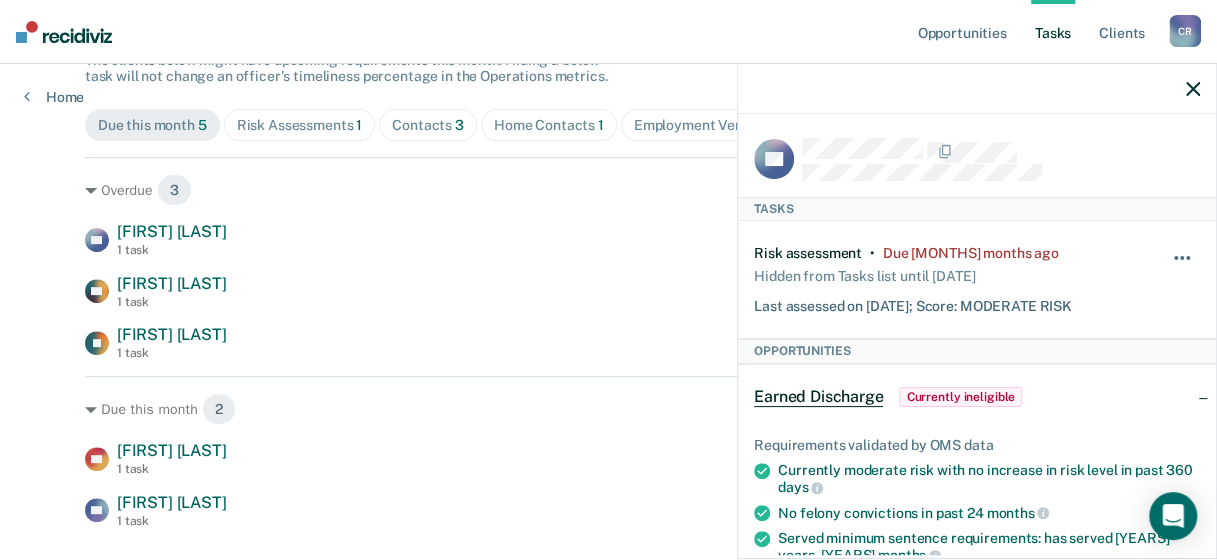 click at bounding box center (1182, 258) 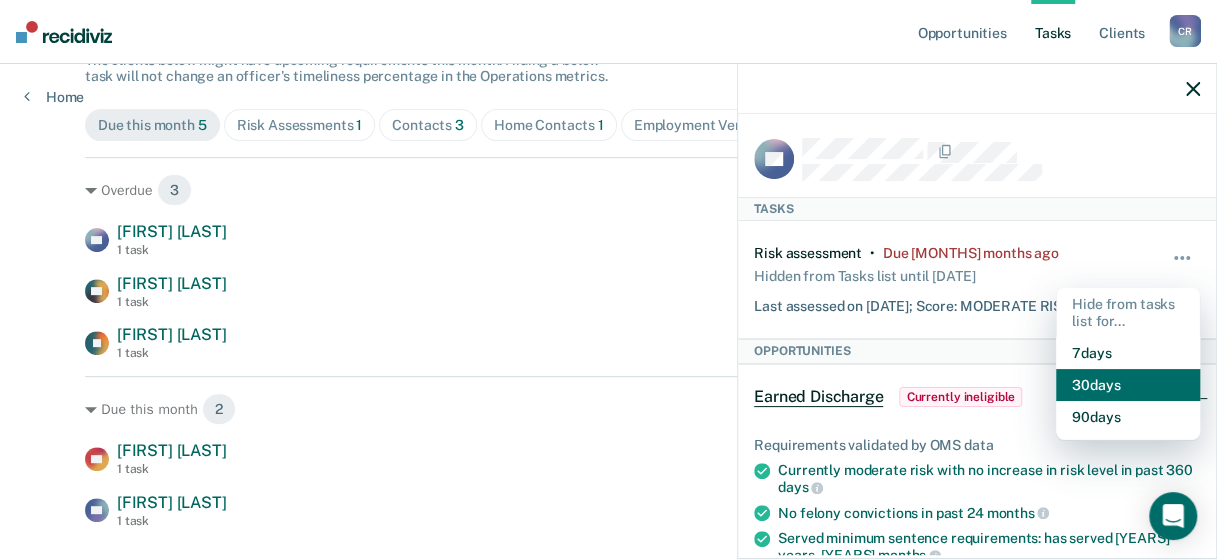 click on "30  days" at bounding box center [1128, 385] 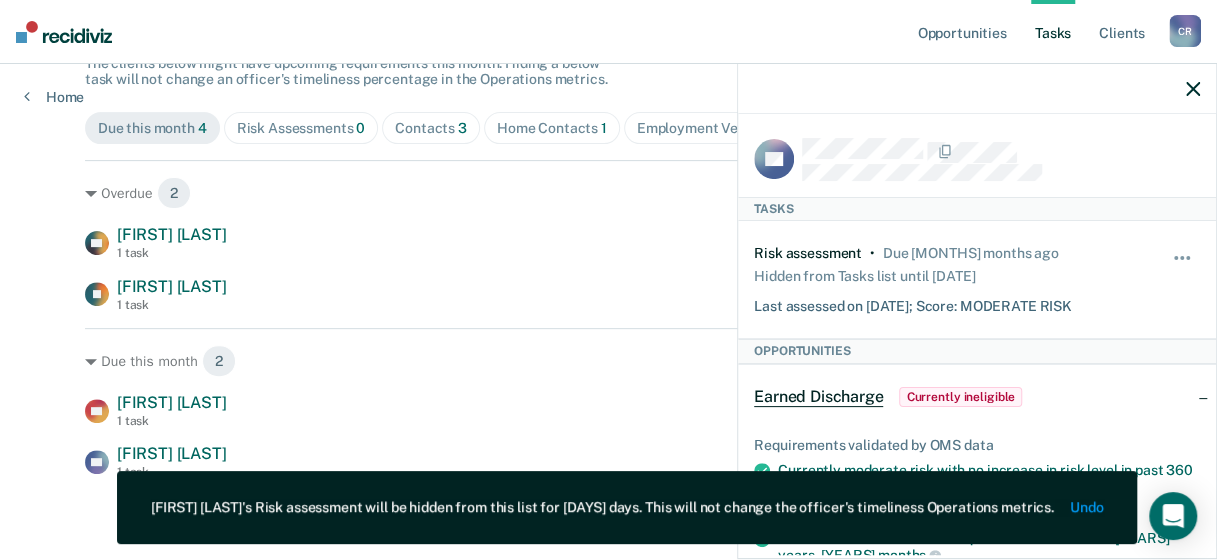 scroll, scrollTop: 196, scrollLeft: 0, axis: vertical 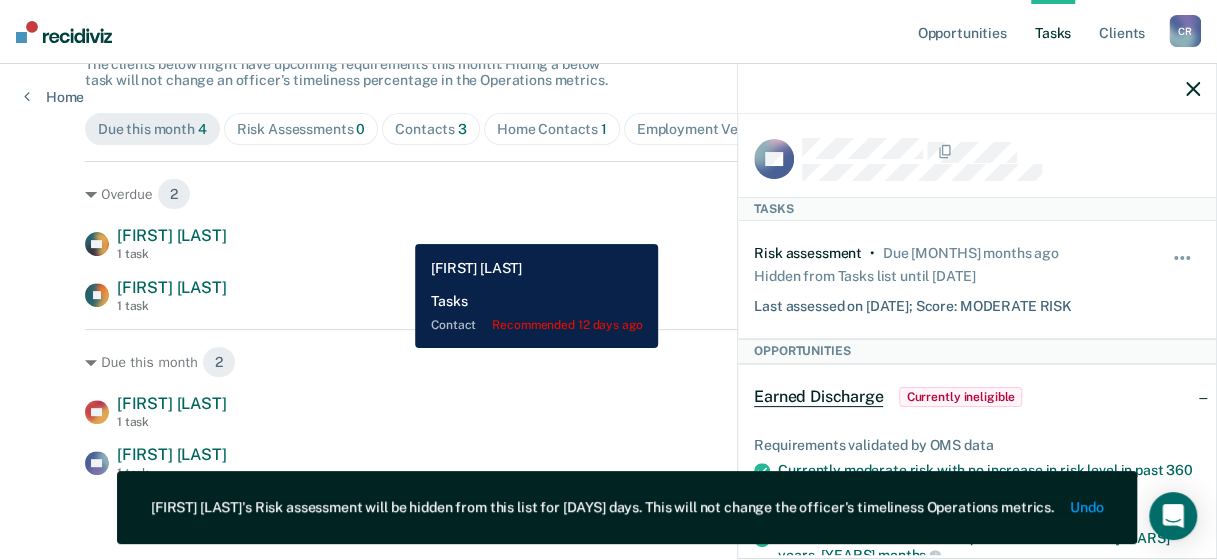 click on "CS [LAST] [FIRST] 1 task Contact recommended [DAYS] days ago" at bounding box center (608, 243) 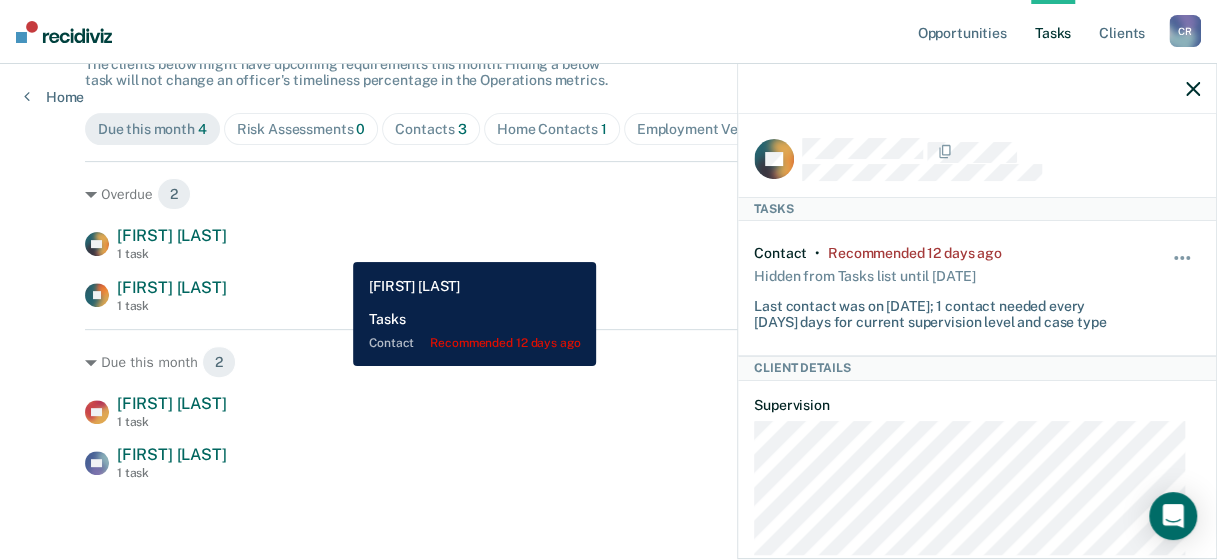 scroll, scrollTop: 0, scrollLeft: 0, axis: both 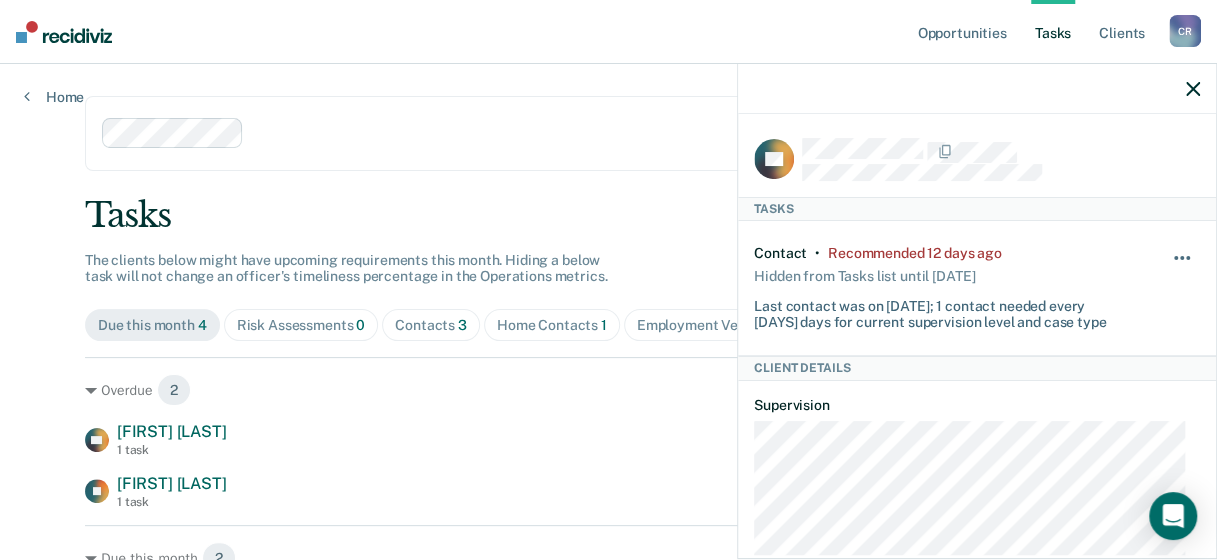 click at bounding box center (1183, 268) 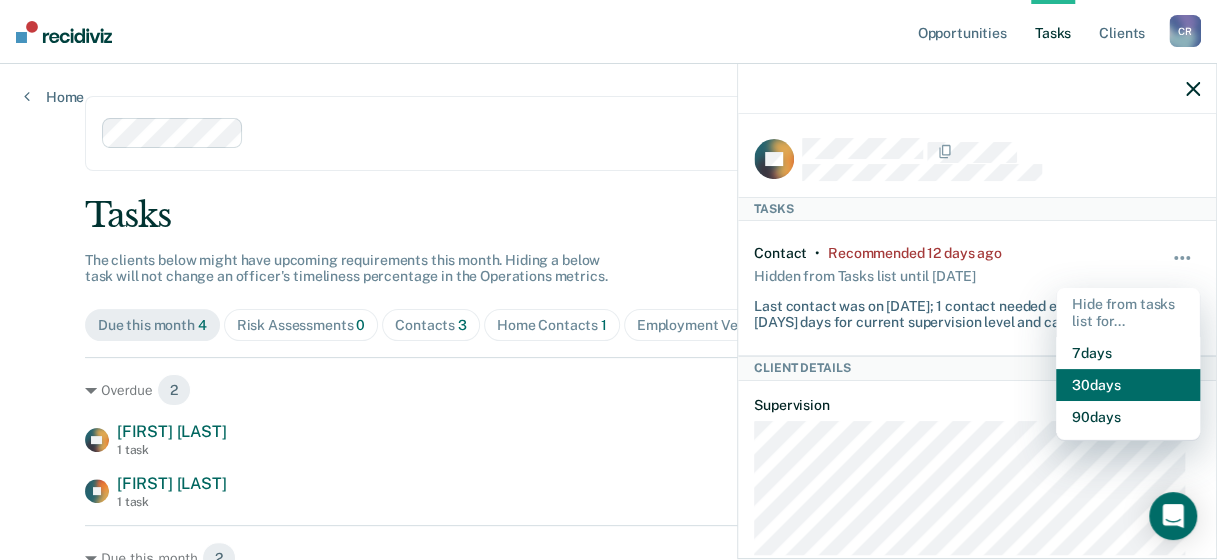 click on "30  days" at bounding box center (1128, 385) 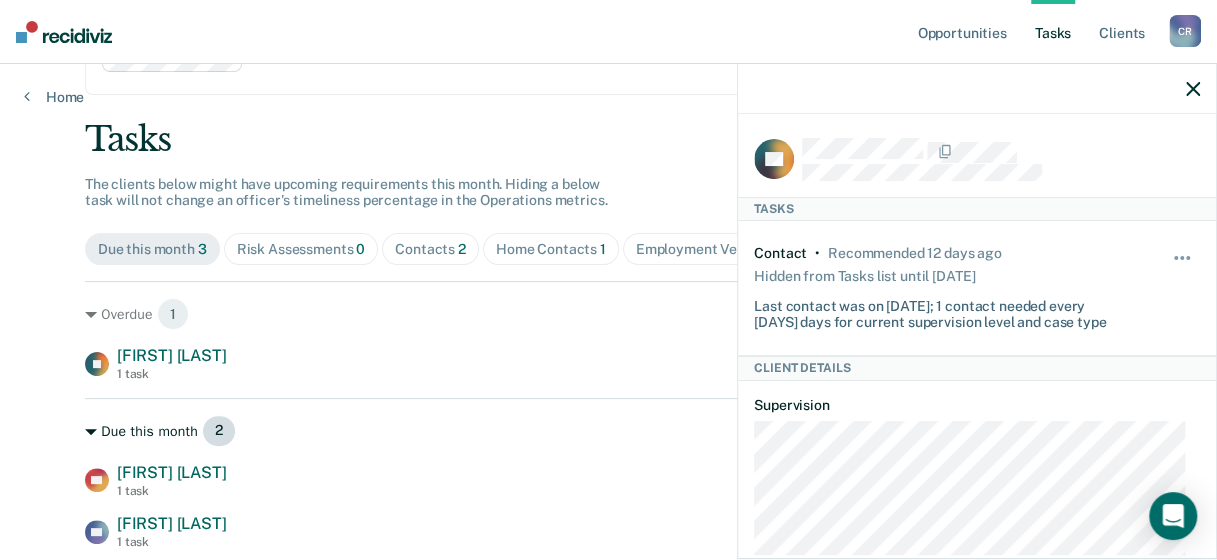 scroll, scrollTop: 0, scrollLeft: 0, axis: both 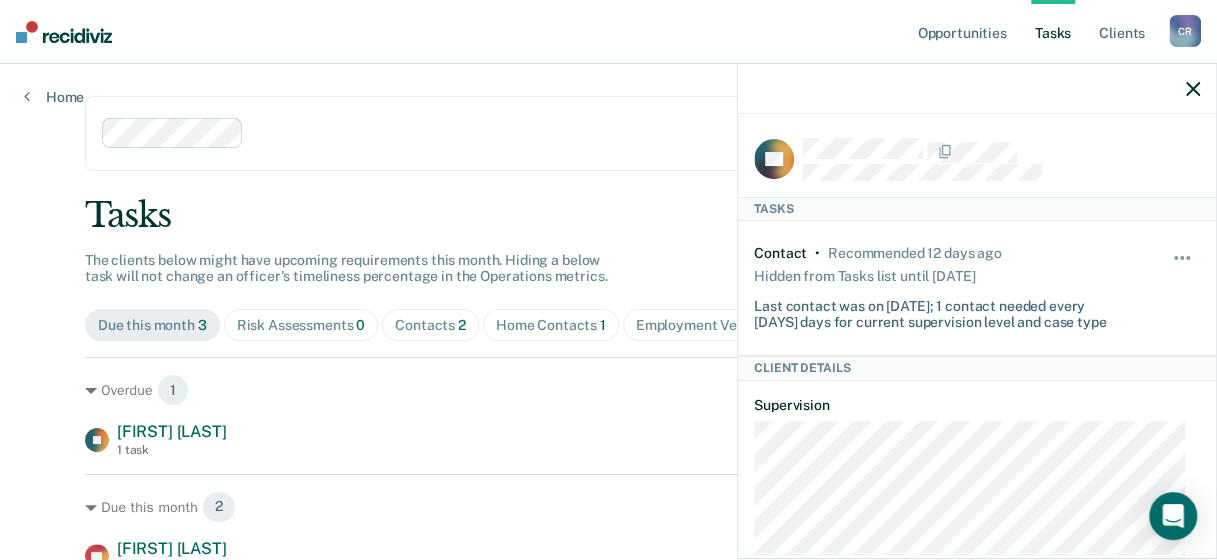 click on "Home Contacts   1" at bounding box center [551, 325] 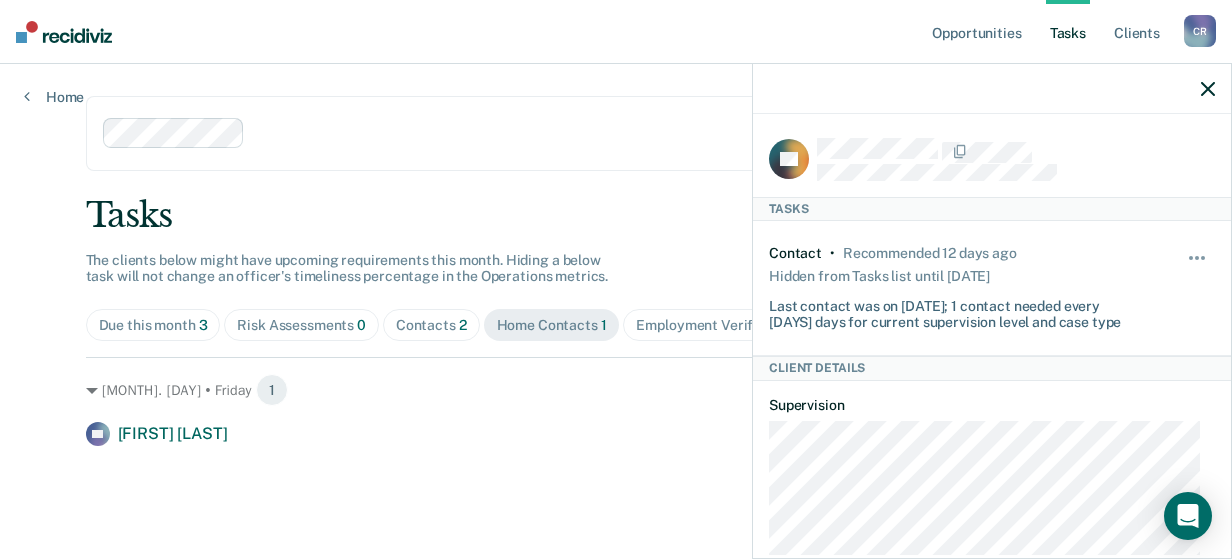 click on "Contacts   2" at bounding box center [153, 325] 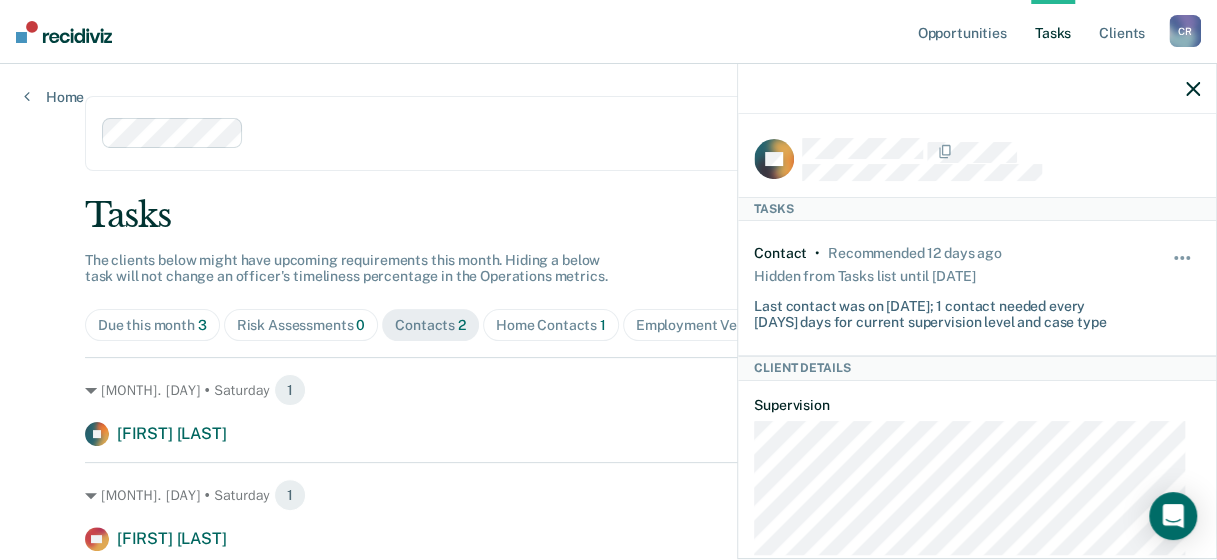 click on "Due this month   3" at bounding box center (152, 325) 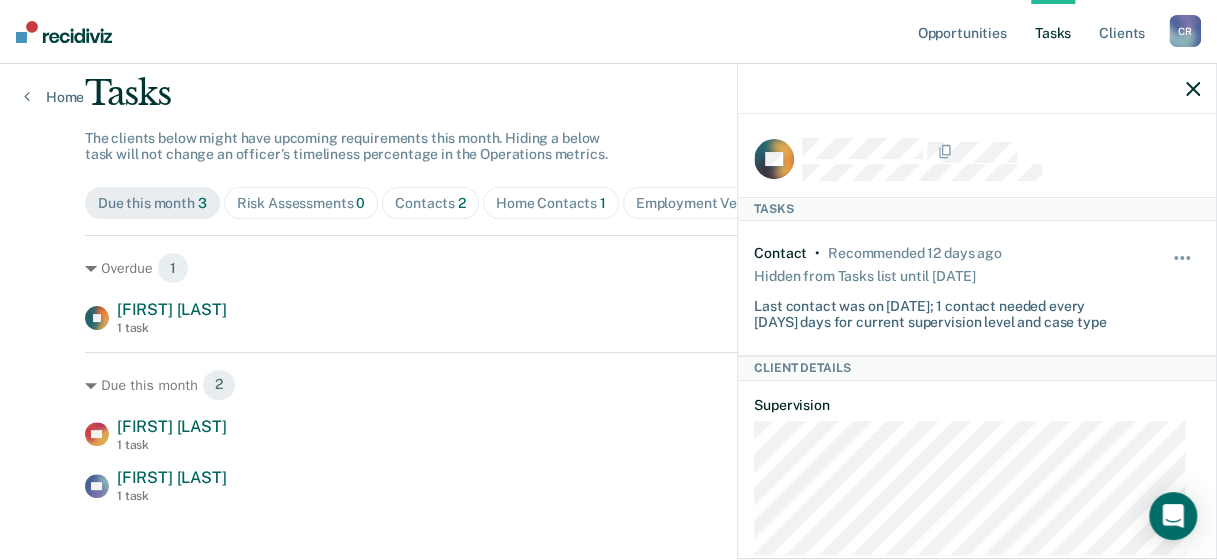 scroll, scrollTop: 144, scrollLeft: 0, axis: vertical 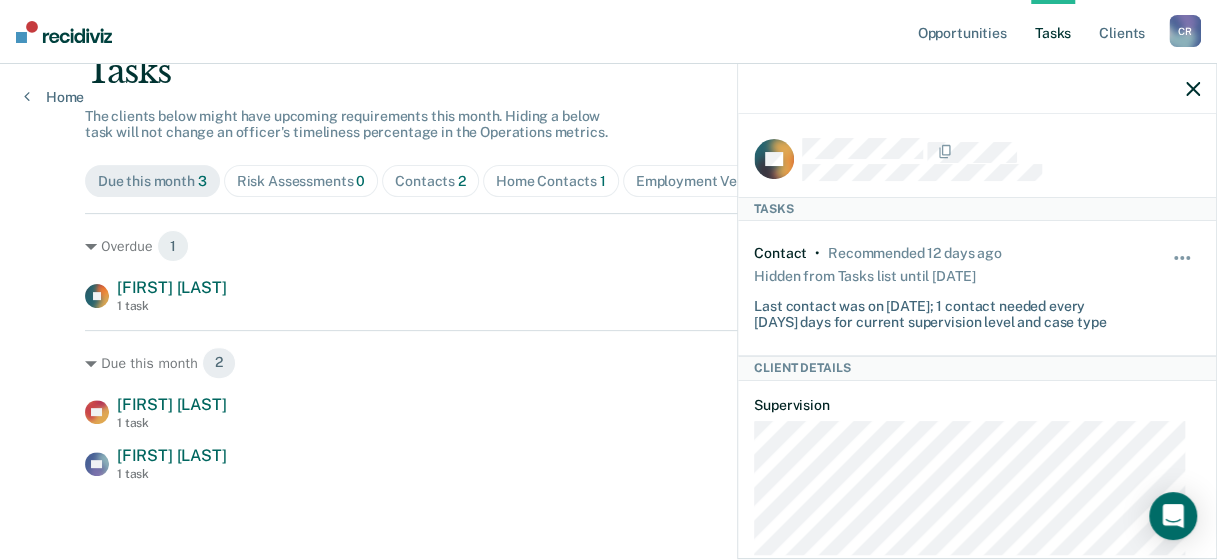 click on "Risk Assessments   0" at bounding box center [301, 181] 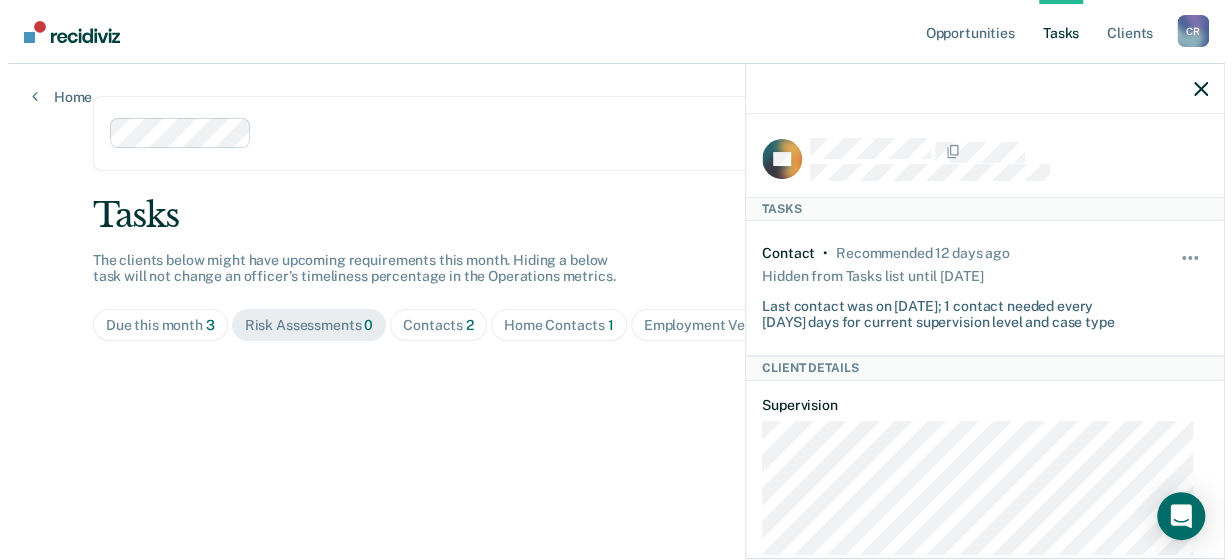 scroll, scrollTop: 0, scrollLeft: 0, axis: both 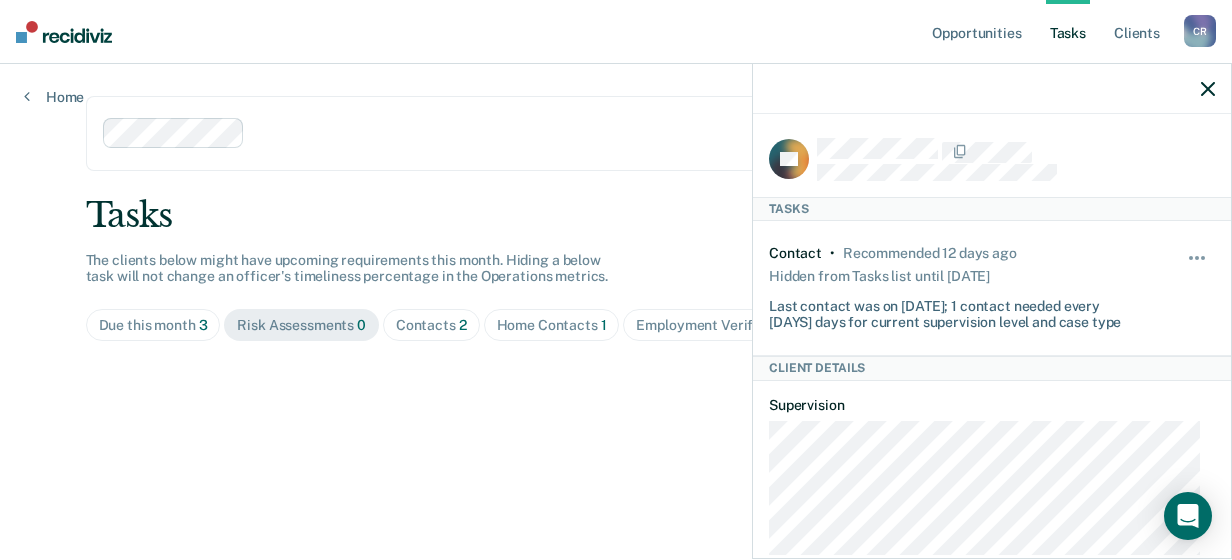 click on "Risk Assessments   0" at bounding box center [301, 325] 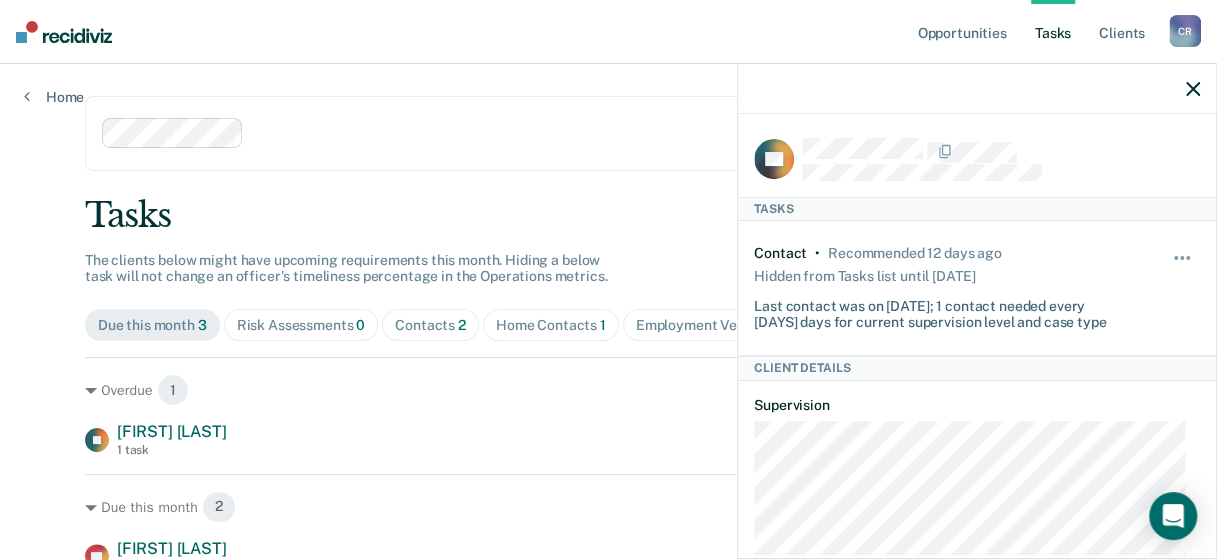 click on "Risk Assessments   0" at bounding box center [301, 325] 